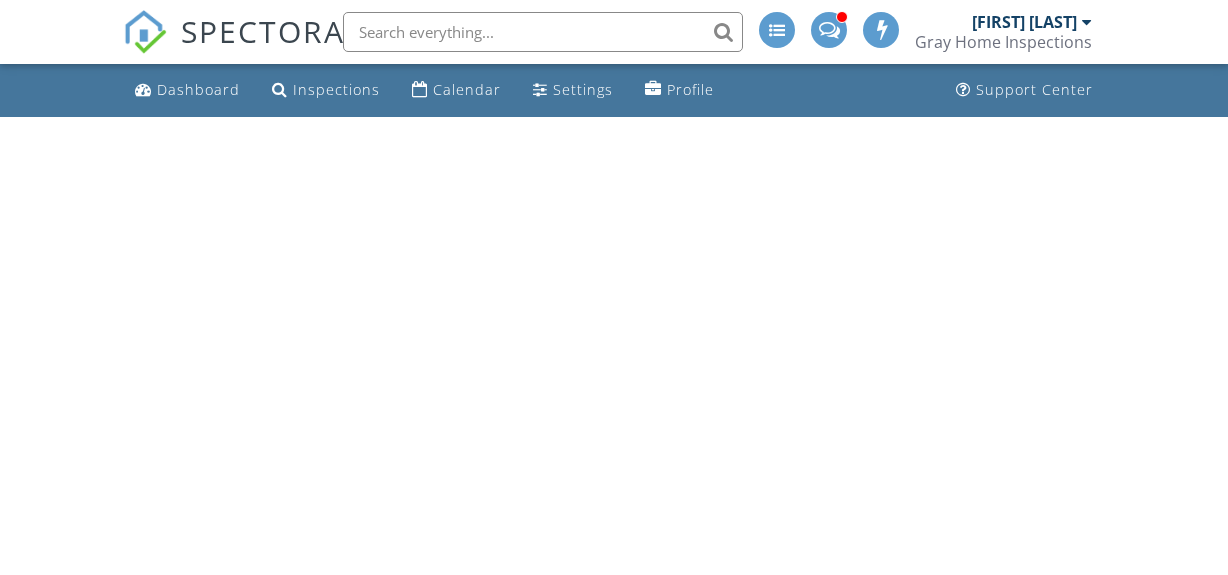 scroll, scrollTop: 0, scrollLeft: 0, axis: both 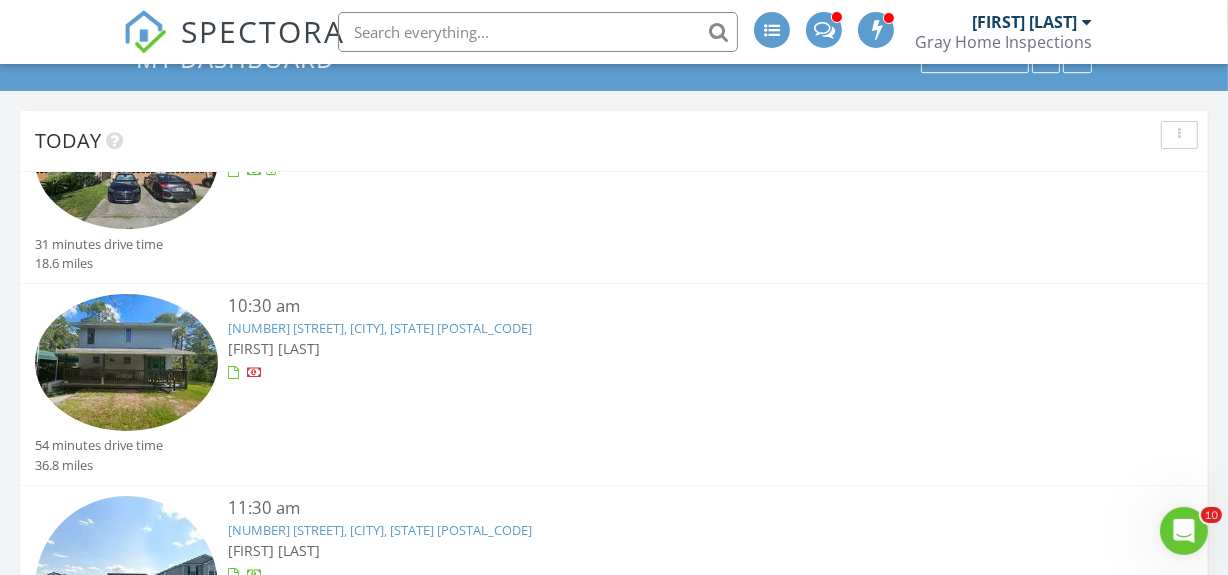 click on "1090 Cherry Tree Rd, St. Augustine, FL 32086" at bounding box center [380, 328] 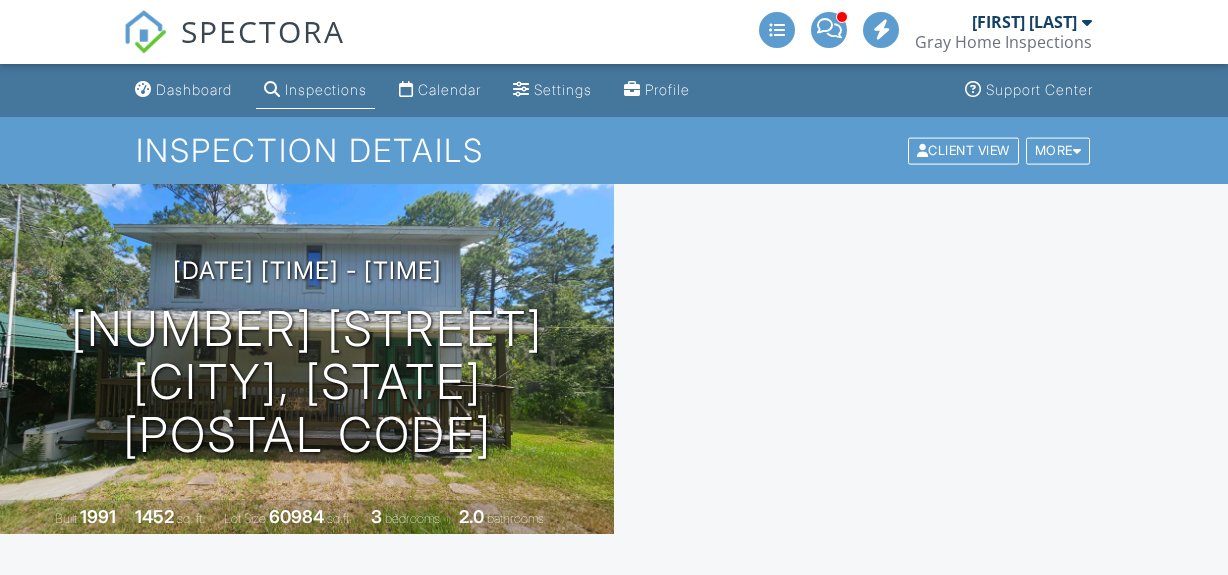 scroll, scrollTop: 0, scrollLeft: 0, axis: both 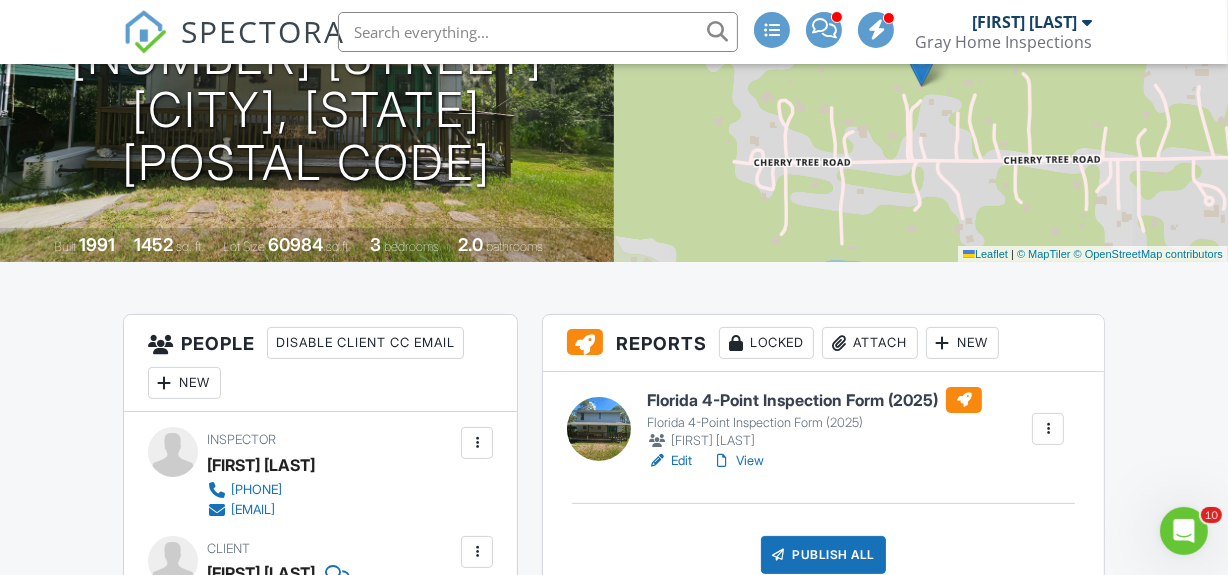 click on "Edit" at bounding box center (669, 461) 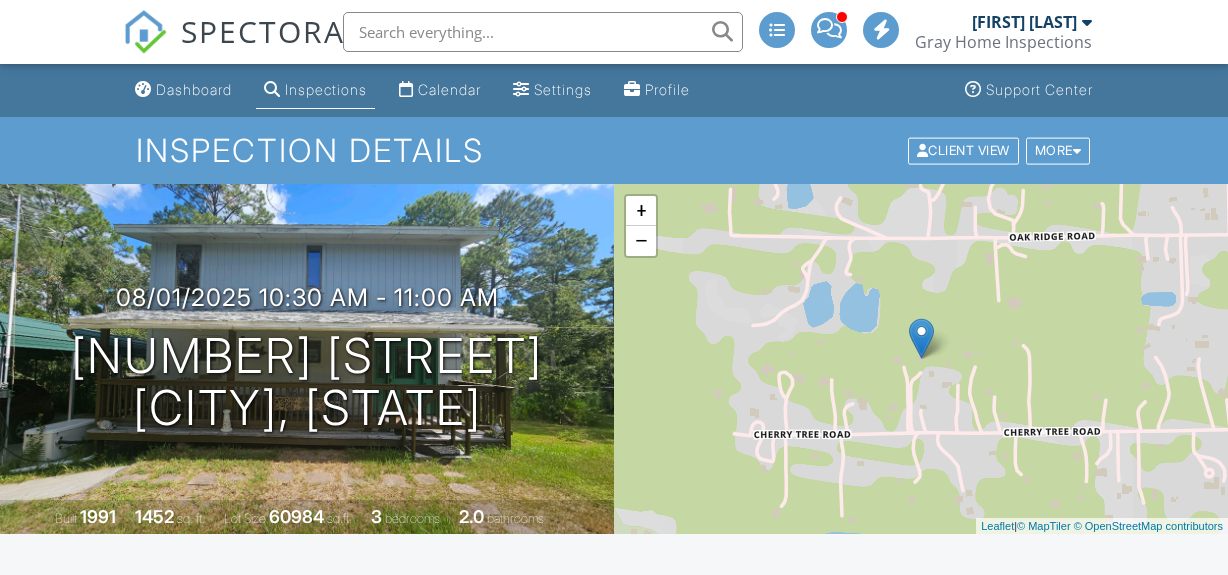 scroll, scrollTop: 454, scrollLeft: 0, axis: vertical 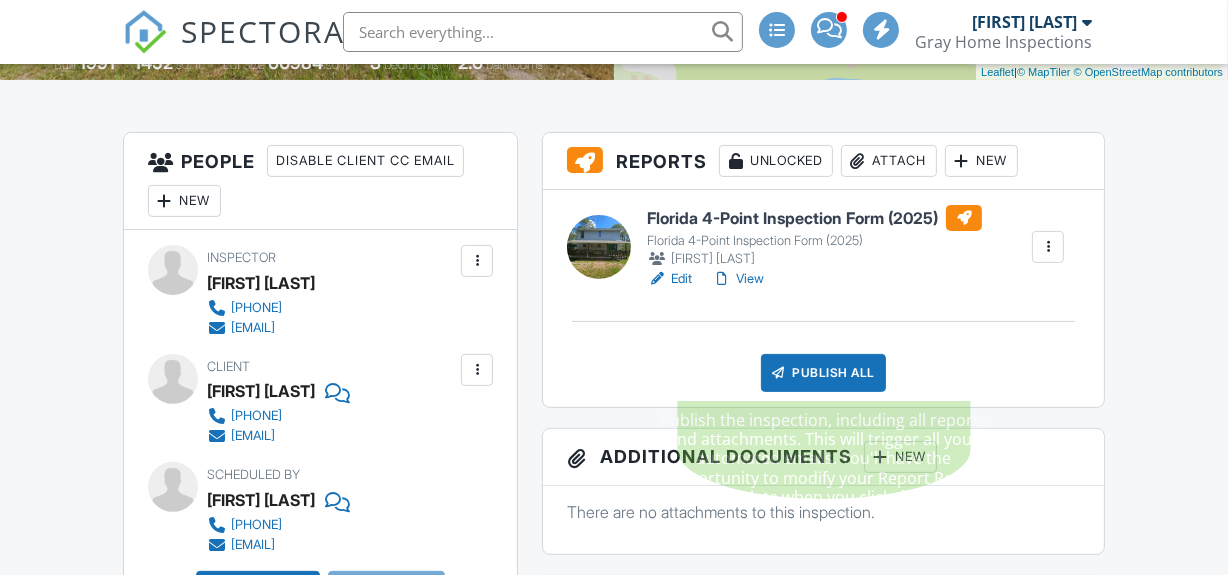 click on "Publish All" at bounding box center [823, 373] 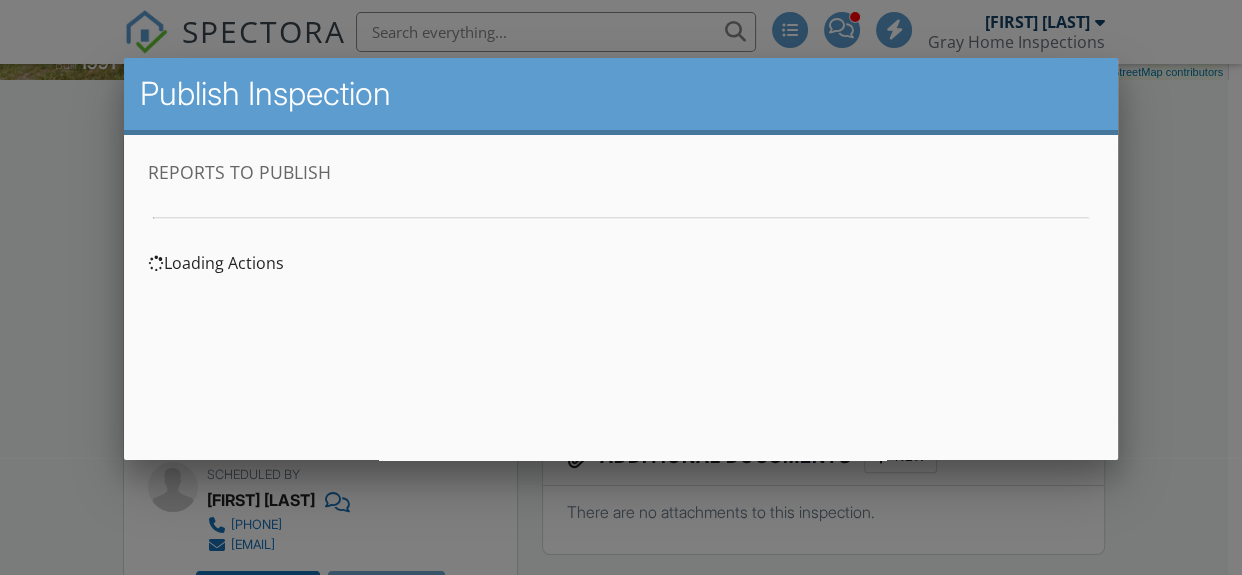 scroll, scrollTop: 0, scrollLeft: 0, axis: both 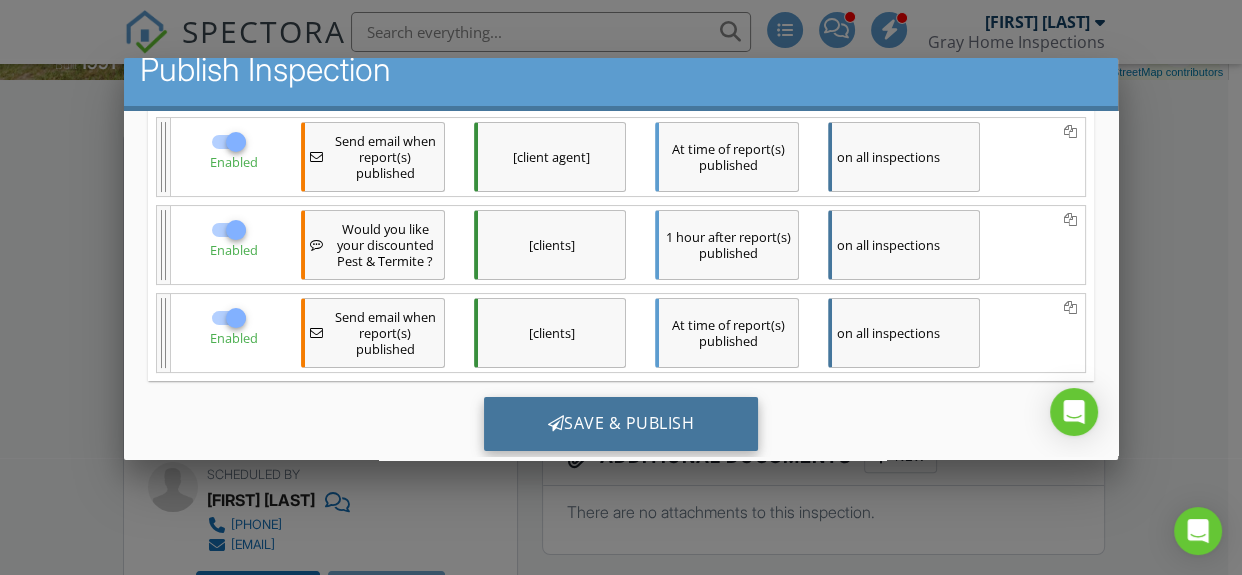 click on "Save & Publish" at bounding box center [621, 423] 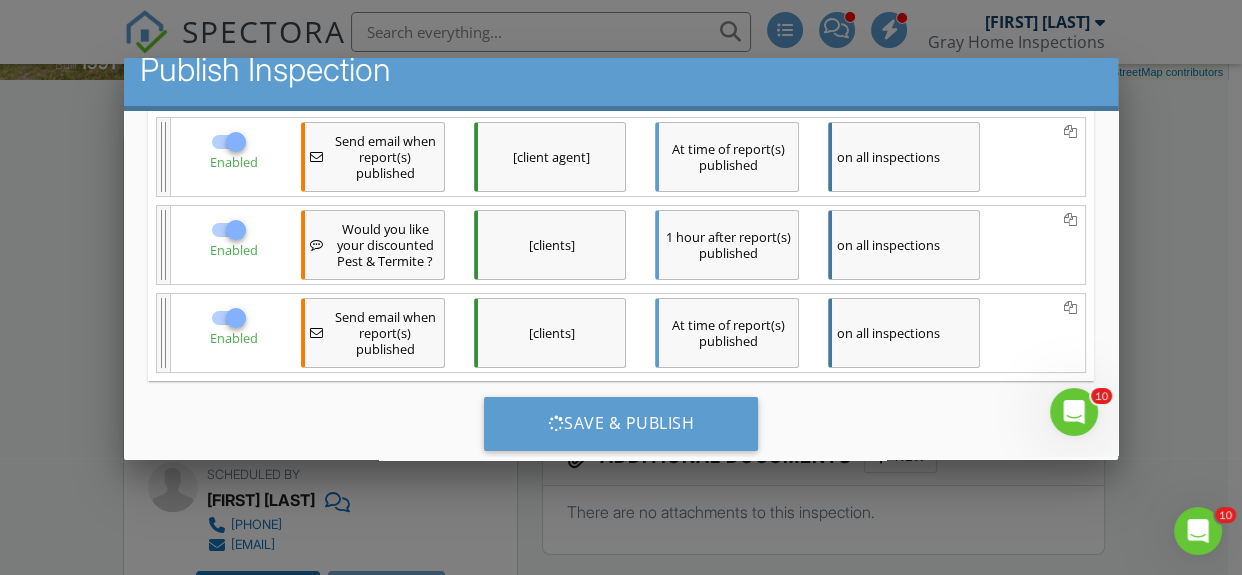 scroll, scrollTop: 0, scrollLeft: 0, axis: both 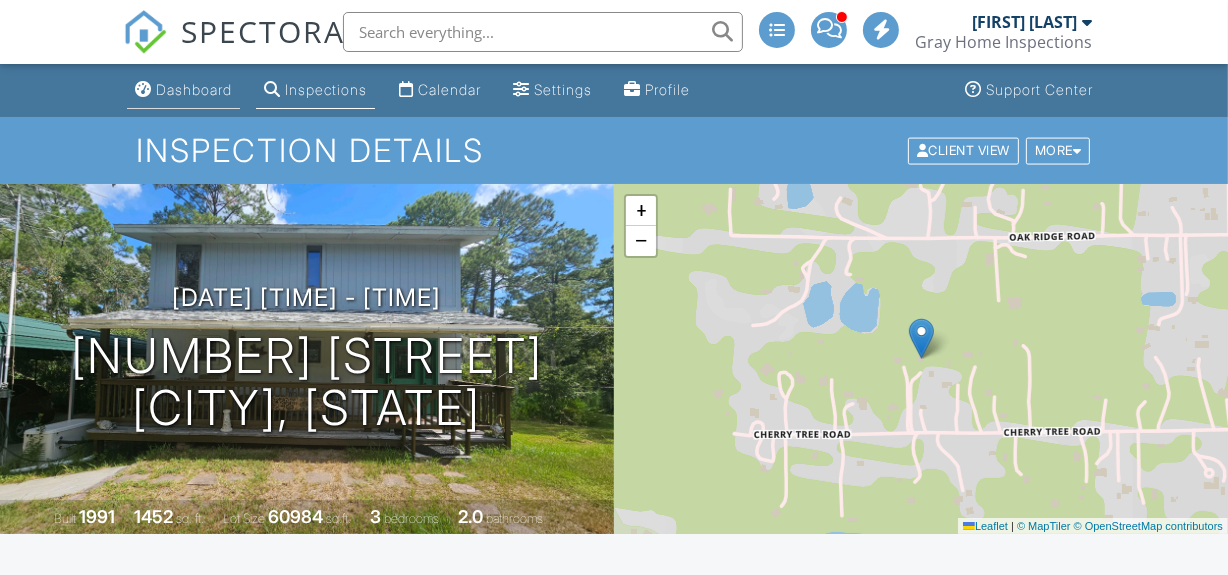 click on "Dashboard" at bounding box center (183, 90) 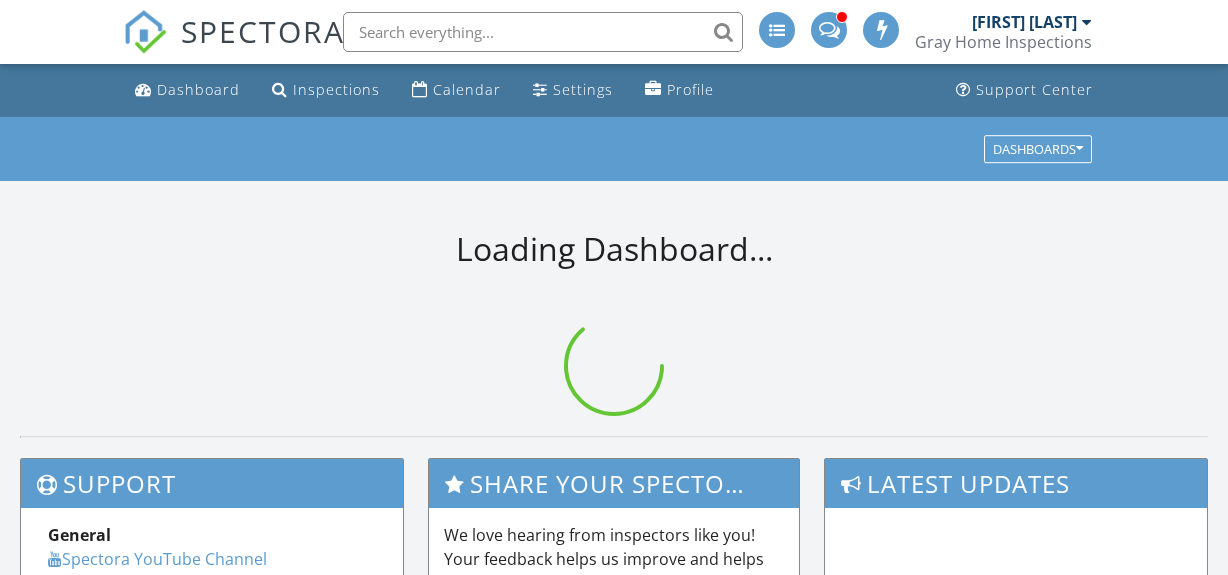 scroll, scrollTop: 0, scrollLeft: 0, axis: both 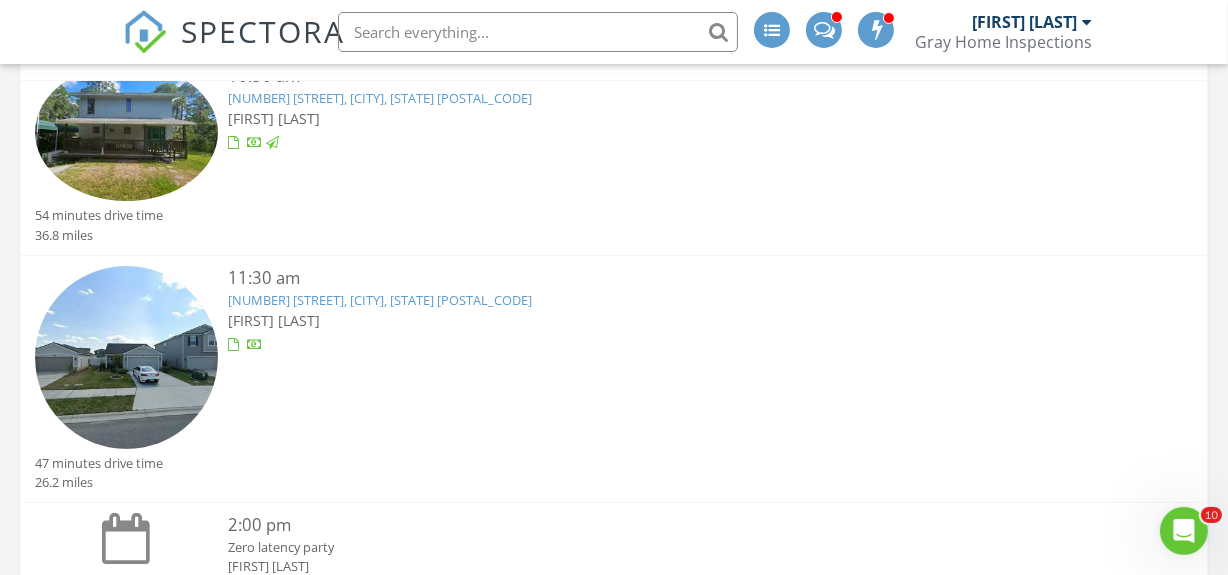 click on "[NUMBER] [STREET], [CITY], [STATE] [POSTAL_CODE]" at bounding box center (380, 300) 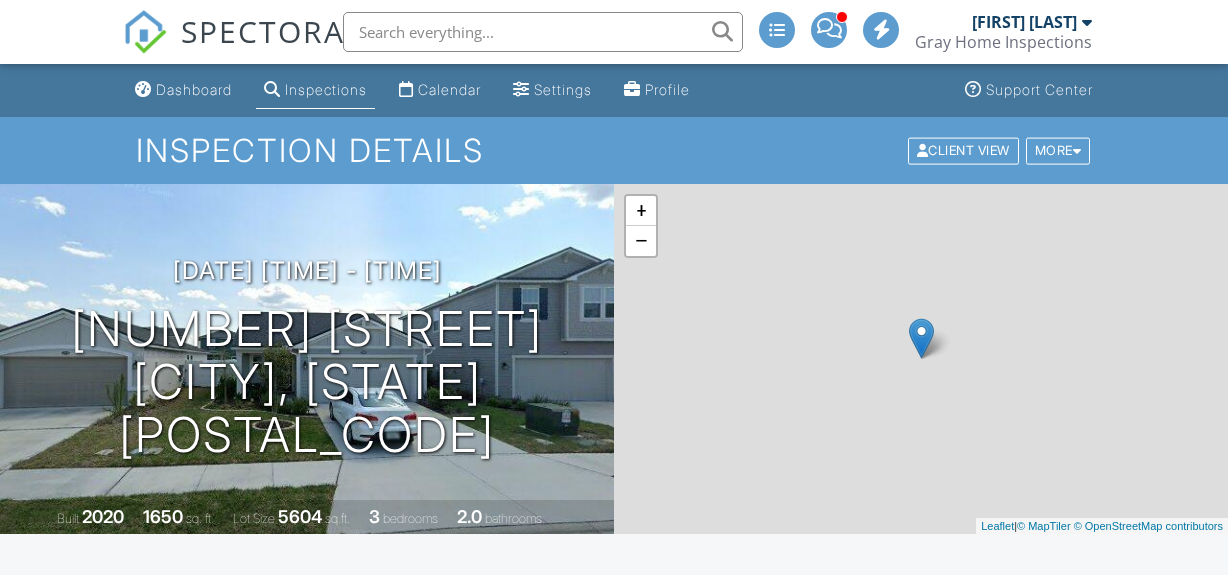 scroll, scrollTop: 360, scrollLeft: 0, axis: vertical 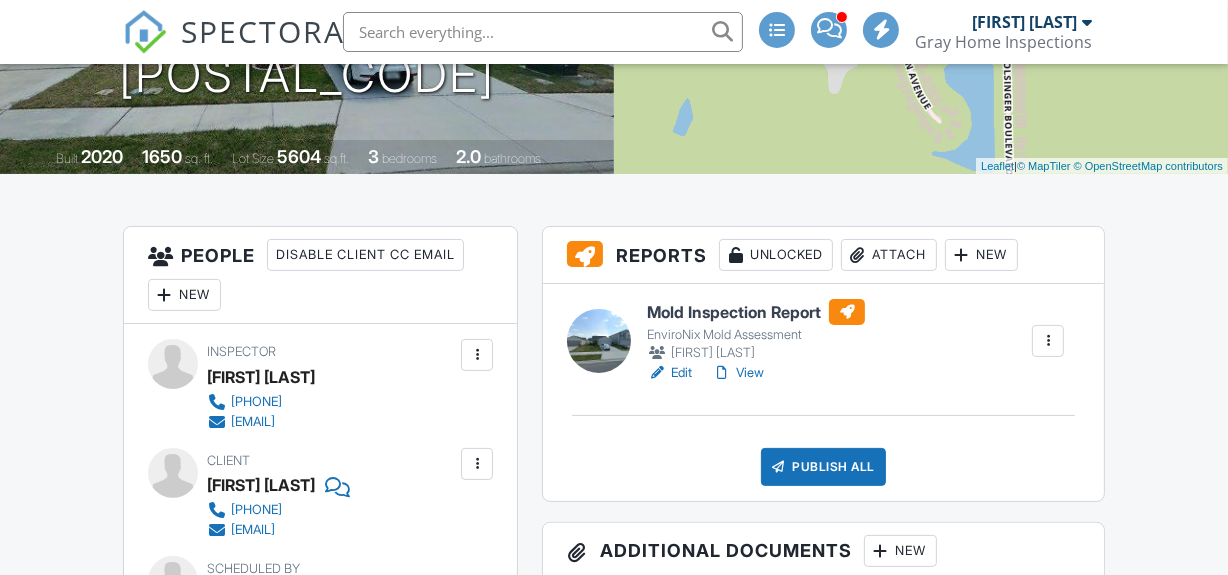 click on "Edit" at bounding box center [669, 373] 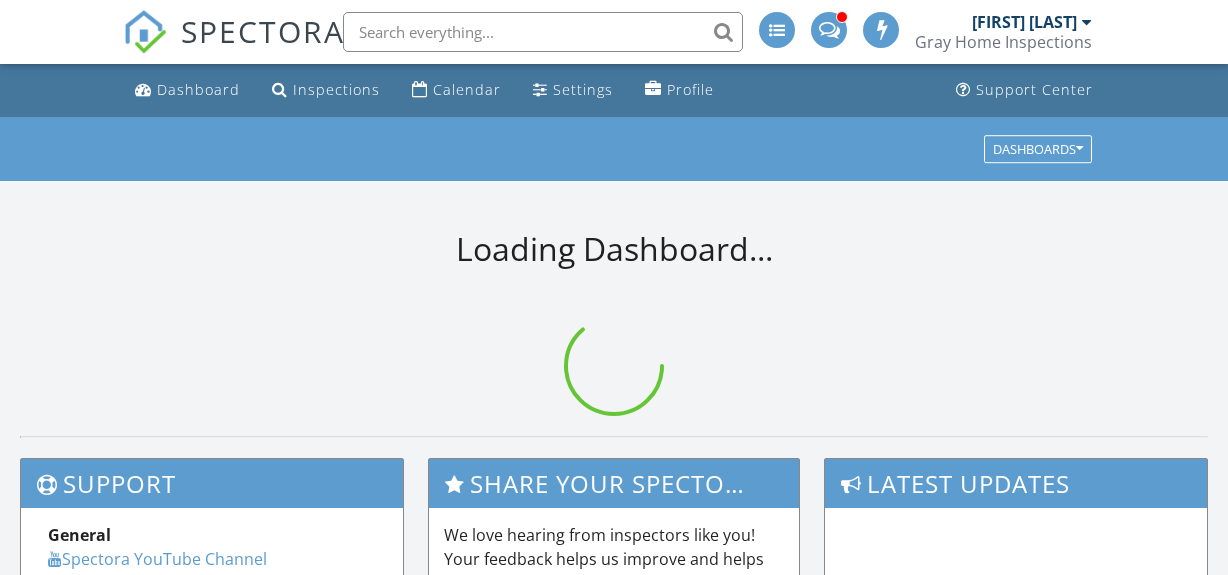 scroll, scrollTop: 0, scrollLeft: 0, axis: both 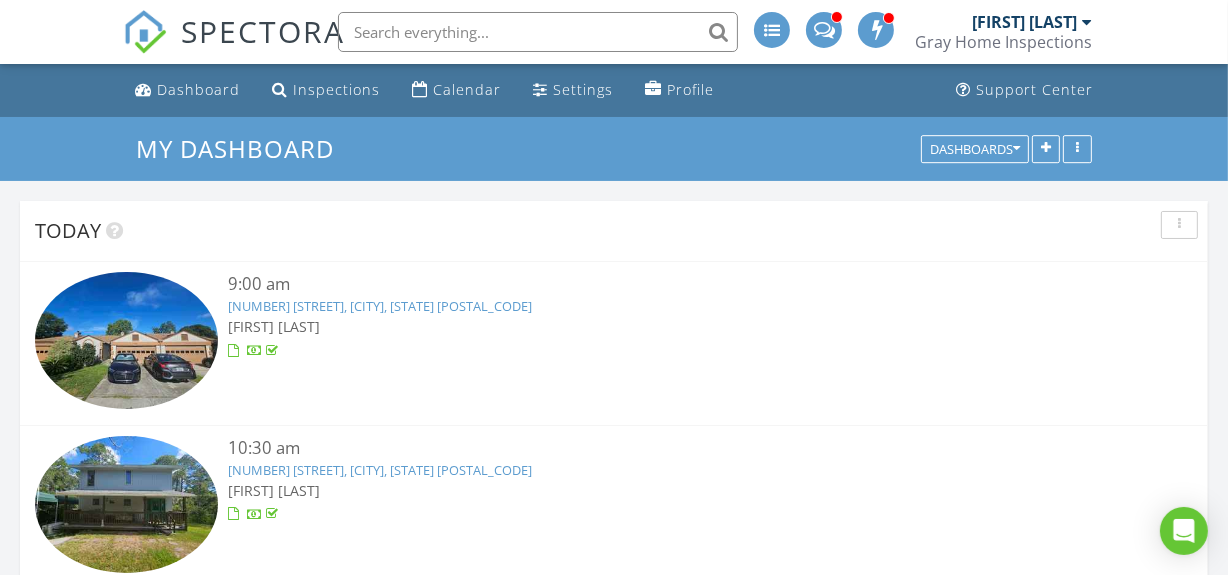 click on "Gray Home Inspections" at bounding box center (1003, 42) 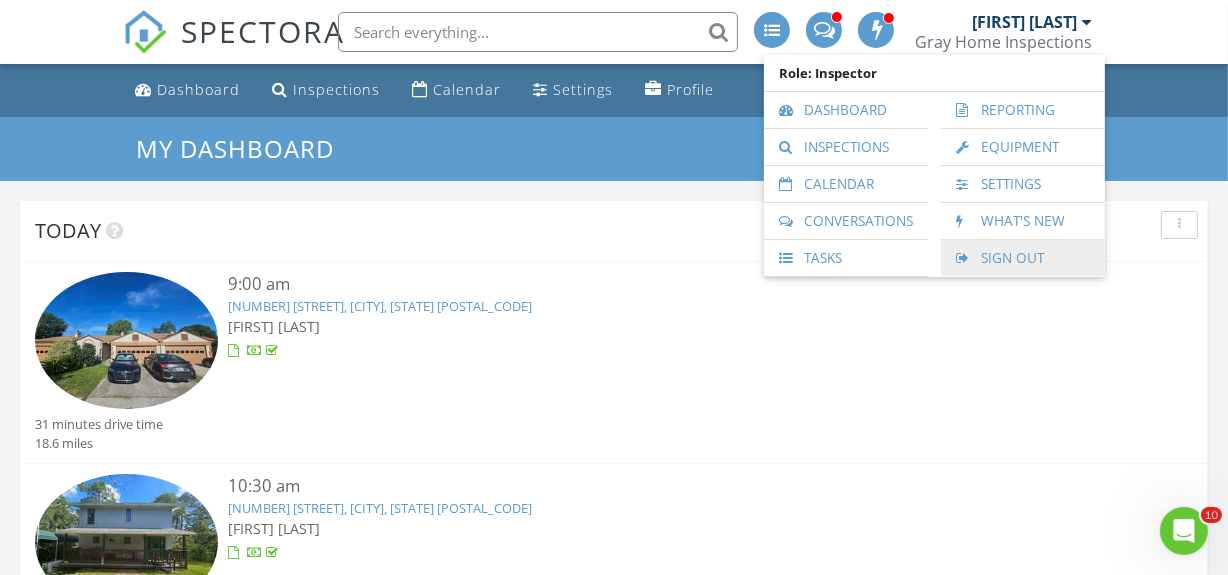 scroll, scrollTop: 0, scrollLeft: 0, axis: both 